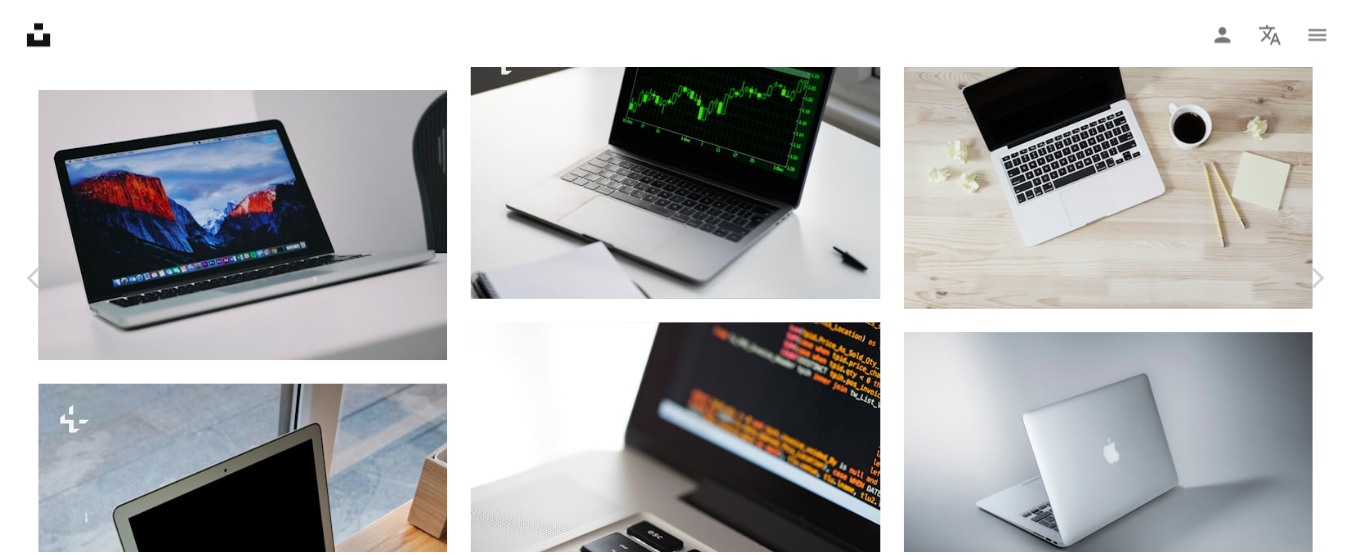 scroll, scrollTop: 2425, scrollLeft: 0, axis: vertical 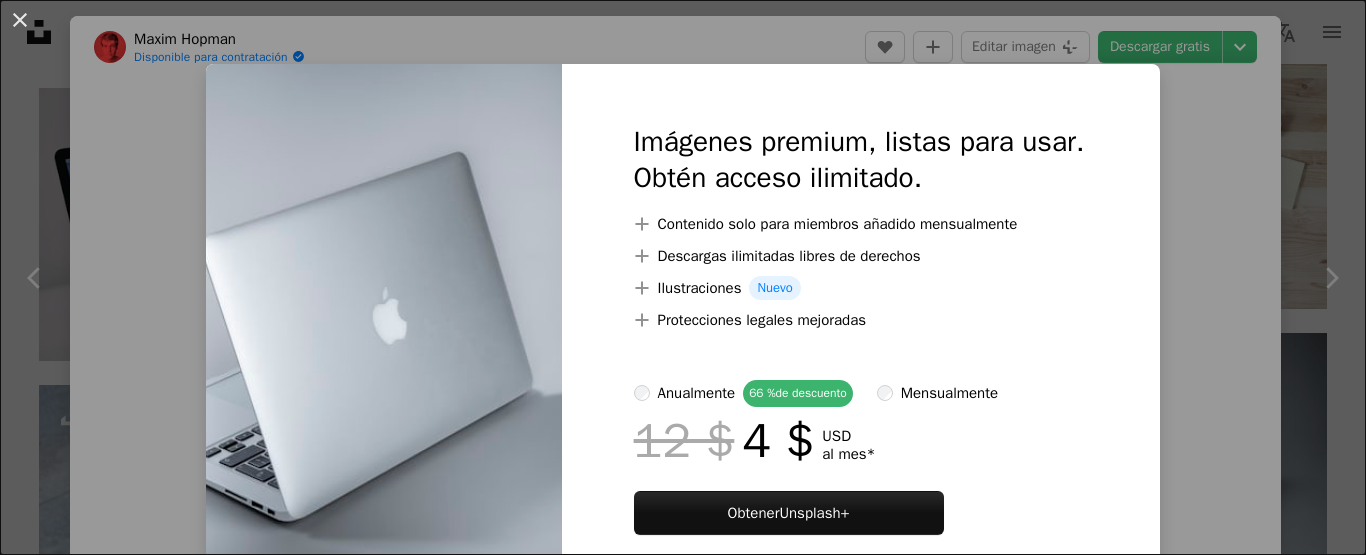 click on "An X shape Imágenes premium, listas para usar. Obtén acceso ilimitado. A plus sign Contenido solo para miembros añadido mensualmente A plus sign Descargas ilimitadas libres de derechos A plus sign Ilustraciones  Nuevo A plus sign Protecciones legales mejoradas anualmente 66 %  de descuento mensualmente 12 $   4 $ USD al mes * Obtener  Unsplash+ *Cuando se paga anualmente, se factura por adelantado  48 $ Más los impuestos aplicables. Se renueva automáticamente. Cancela cuando quieras." at bounding box center (683, 277) 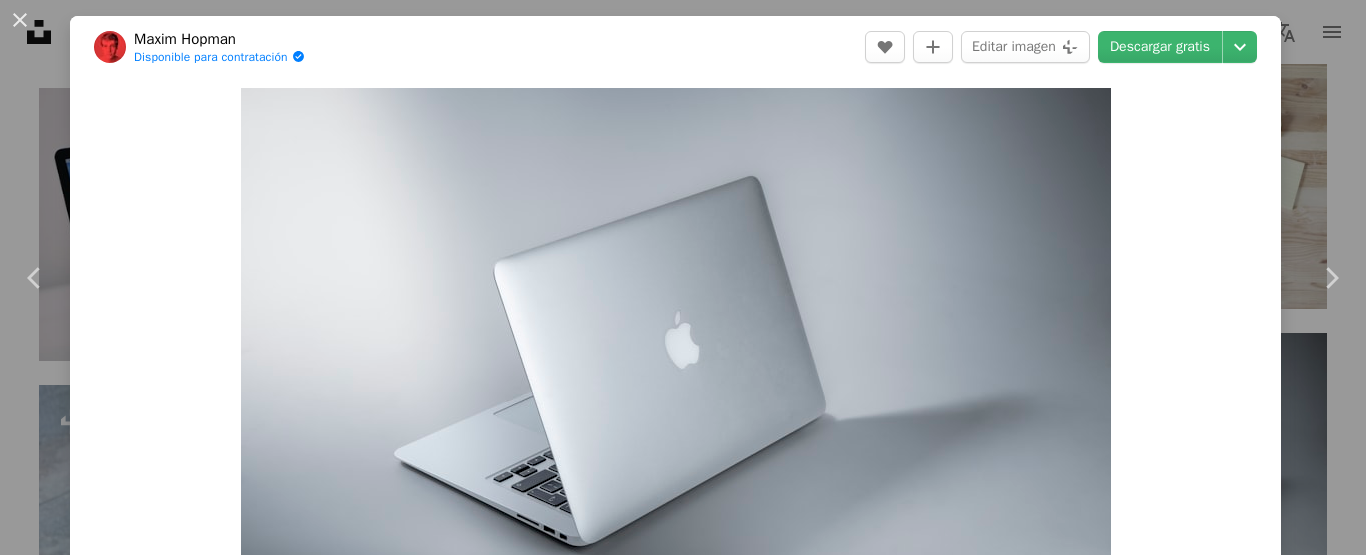 click on "An X shape Chevron left Chevron right [FIRST] [LAST] Disponible para contratación A checkmark inside of a circle A heart A plus sign Editar imagen   Plus sign for Unsplash+ Descargar gratis Chevron down Zoom in Visualizaciones [NUMBER] Descargas [NUMBER] Presentado en Fotos ,  Negocios y Trabajo ,  Tecnología A forward-right arrow Compartir Info icon Información More Actions Calendar outlined Publicado el  [DATE] Camera Canon, EOS 6D Mark II Safety Uso gratuito bajo la  Licencia Unsplash oficina Tecnología ordenador portátil Tecnología modelo luz Blanco manzana mínimo Mac MacBook electrónica pantalla gris aire pro 2020 2021 Imágenes de dominio público Explora imágenes premium relacionadas en iStock  |  Ahorra un 20 % con el código UNSPLASH20 Ver más en iStock  ↗ Imágenes relacionadas A heart A plus sign [FIRST] [LAST] Disponible para contratación A checkmark inside of a circle Arrow pointing down Plus sign for Unsplash+ A heart A plus sign Getty Images Para  Unsplash+ A lock" at bounding box center (683, 277) 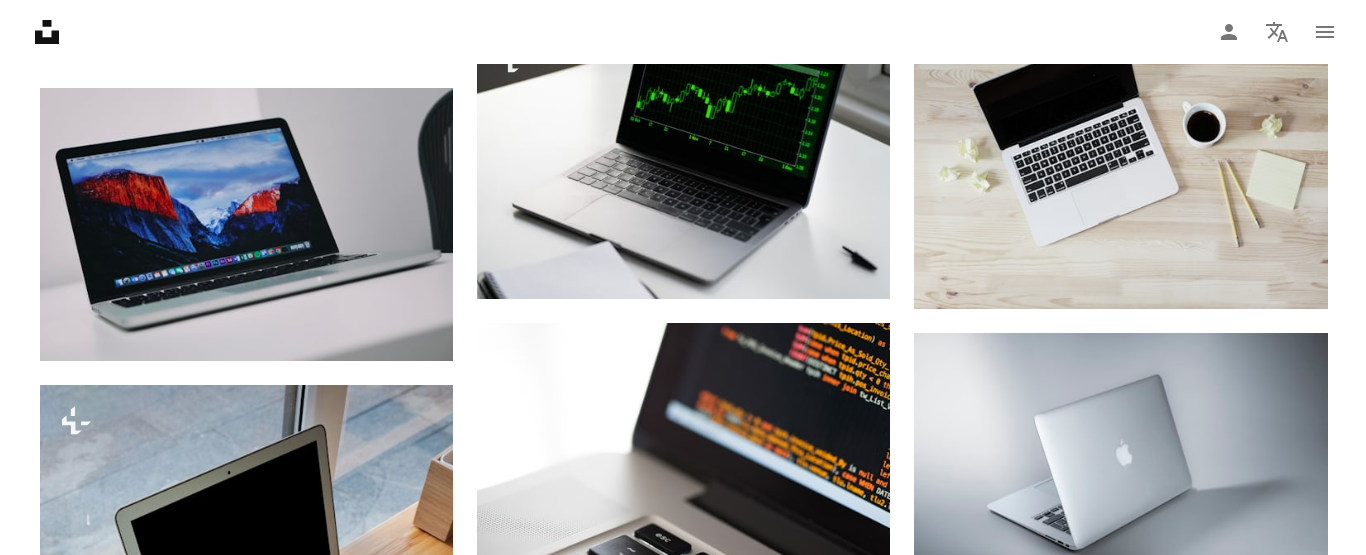 scroll, scrollTop: 2910, scrollLeft: 0, axis: vertical 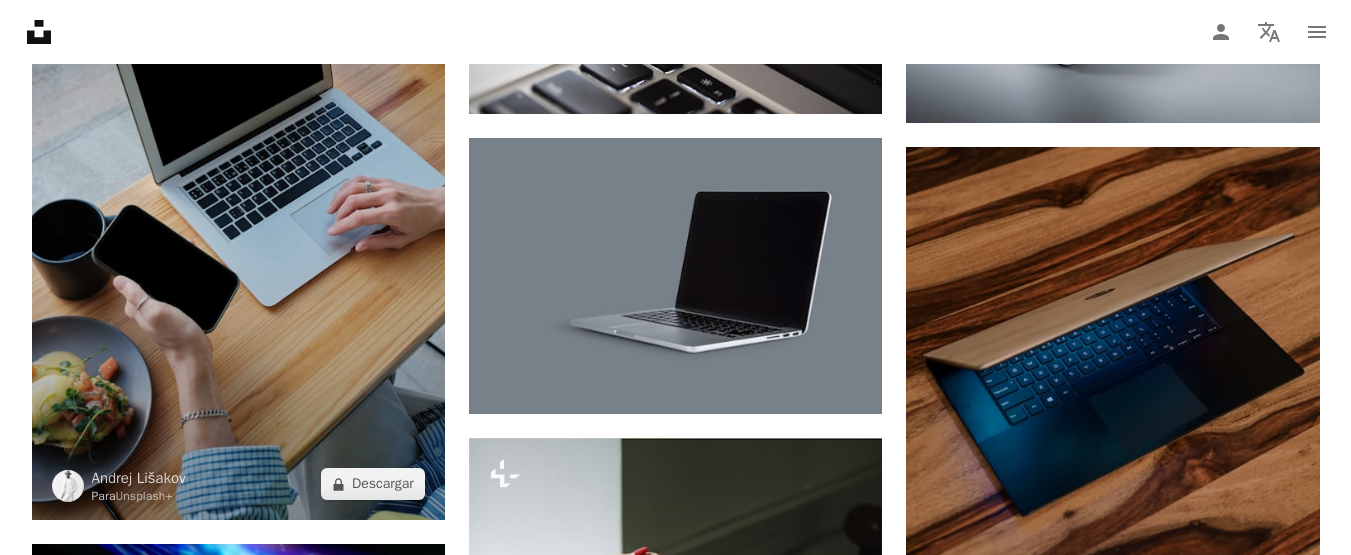 click at bounding box center [238, 210] 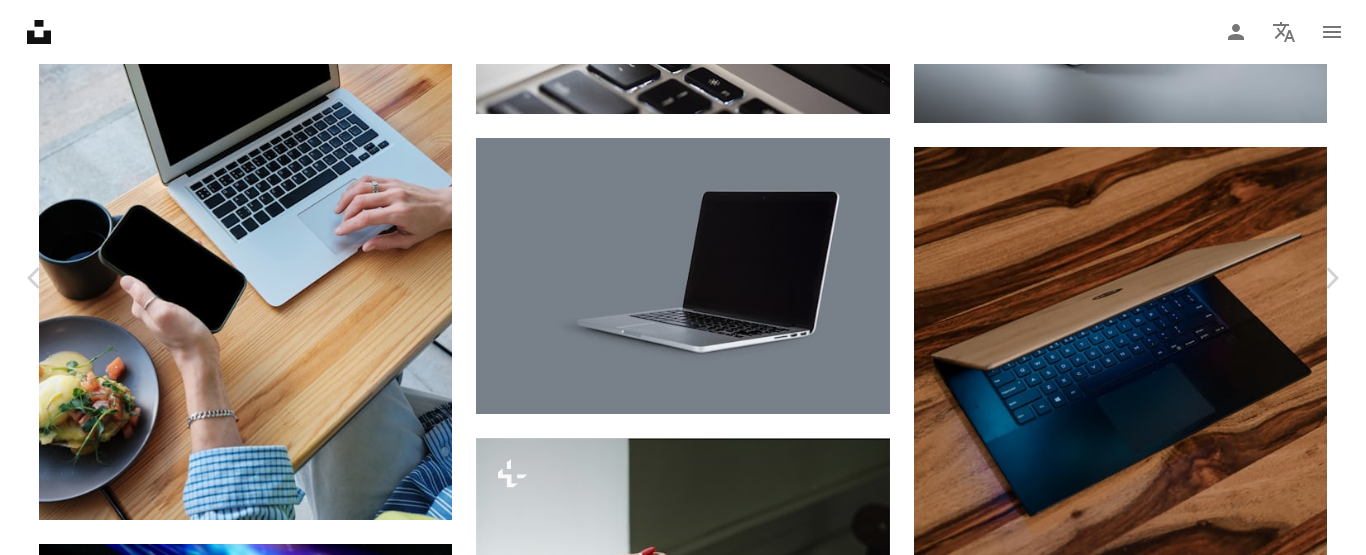 click at bounding box center [675, 4825] 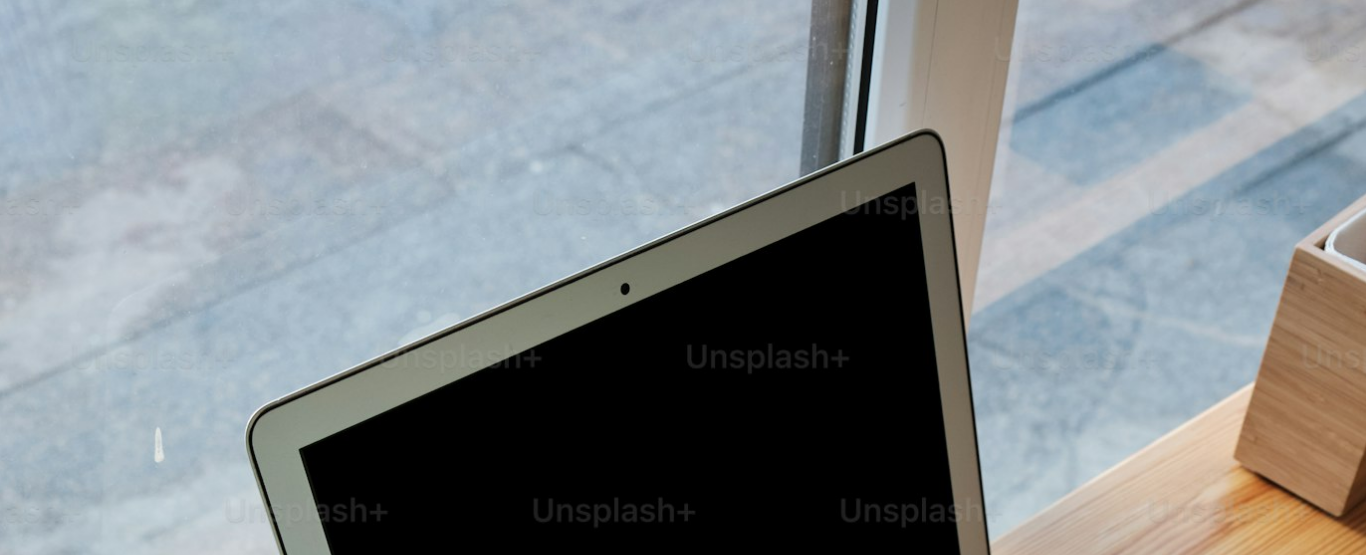 scroll, scrollTop: 727, scrollLeft: 0, axis: vertical 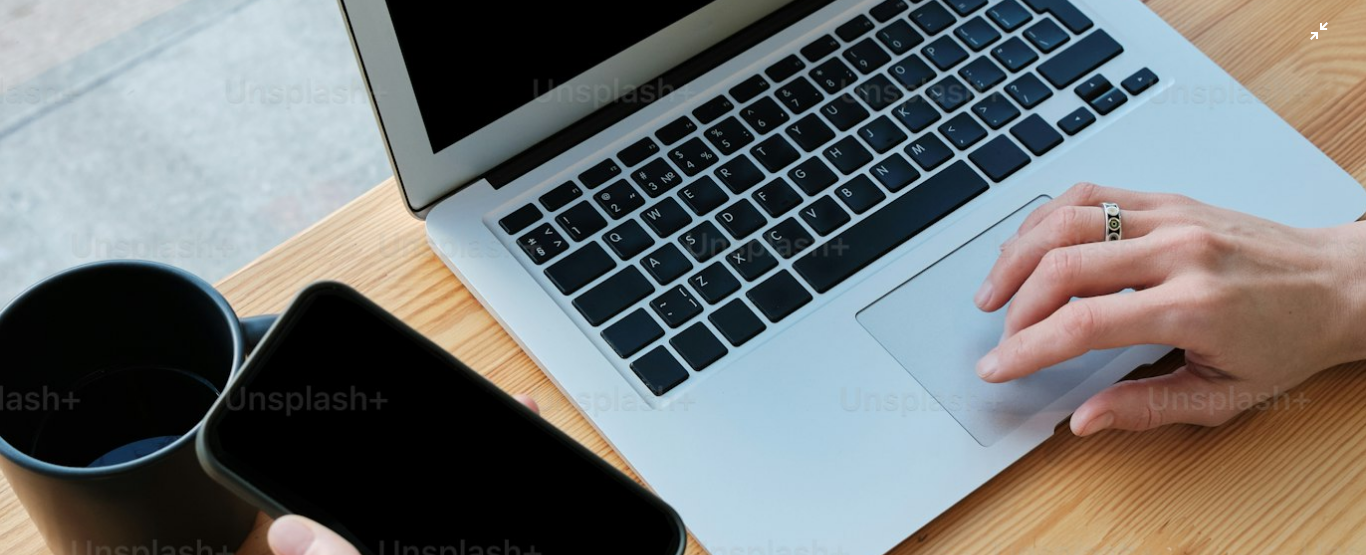 click at bounding box center [683, -450] 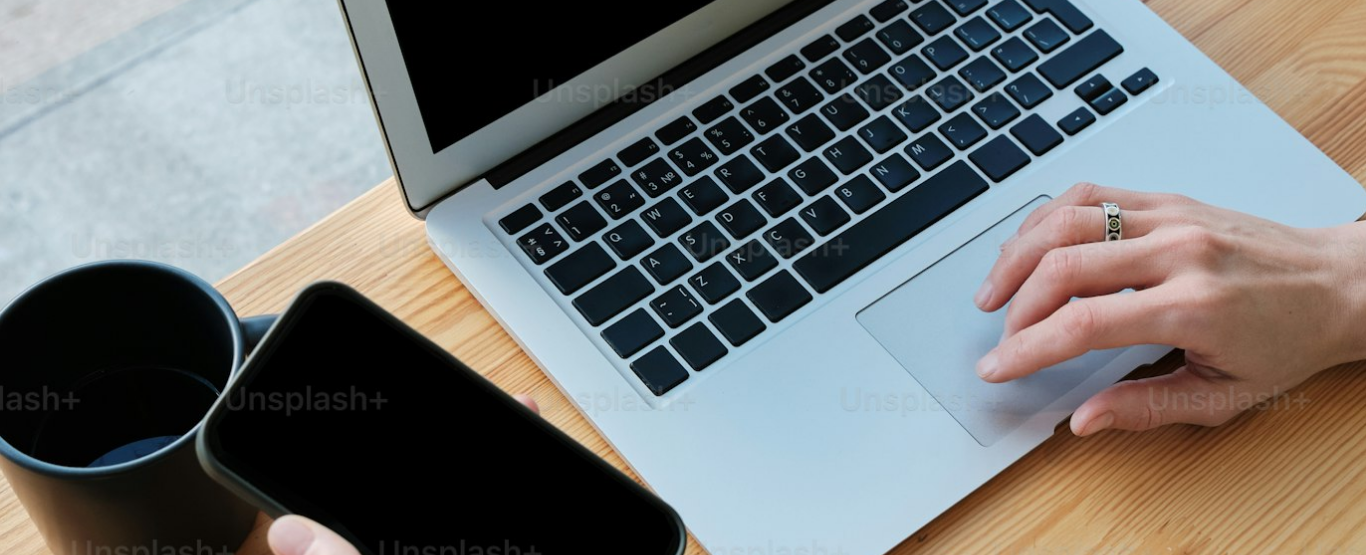 click at bounding box center (675, 4825) 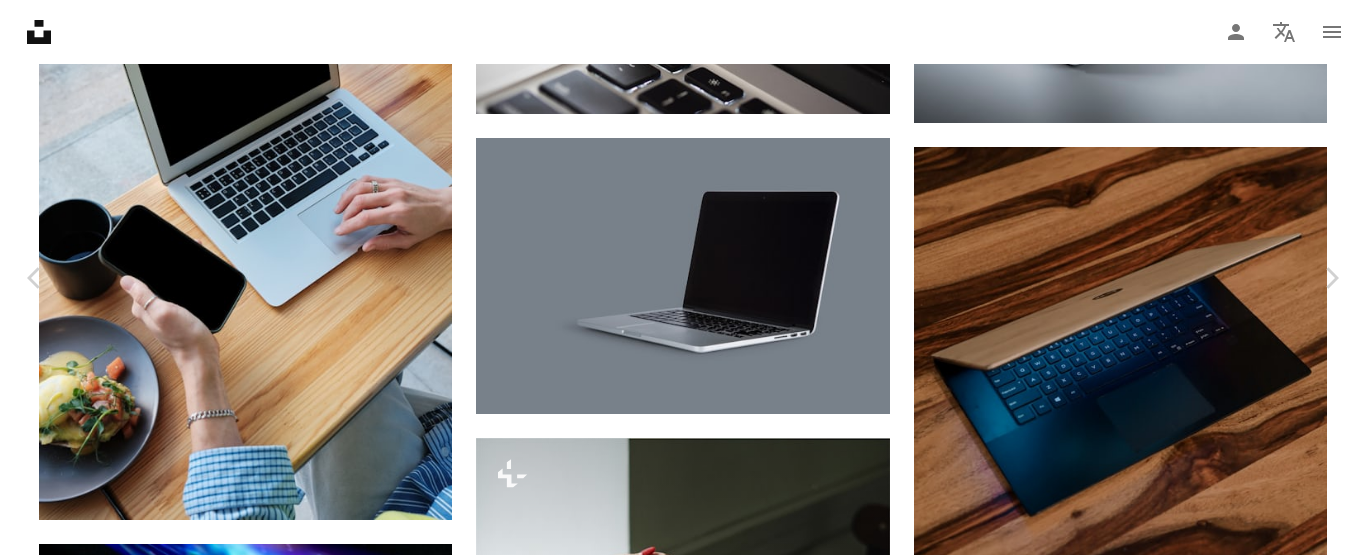 scroll, scrollTop: 88, scrollLeft: 0, axis: vertical 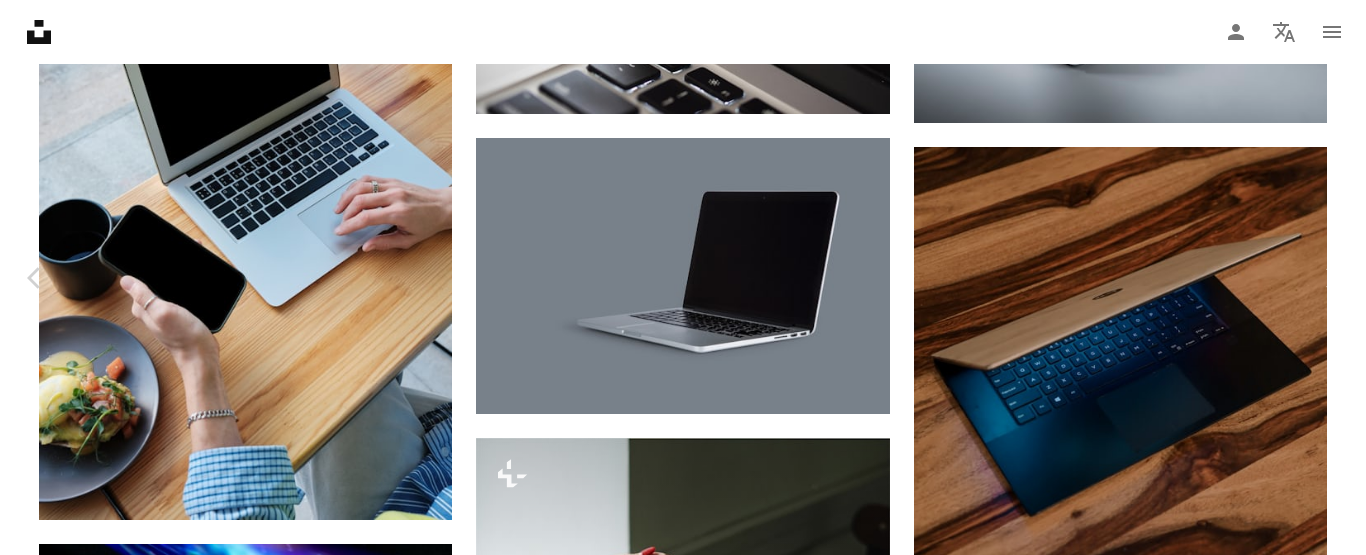 click on "Chevron right" 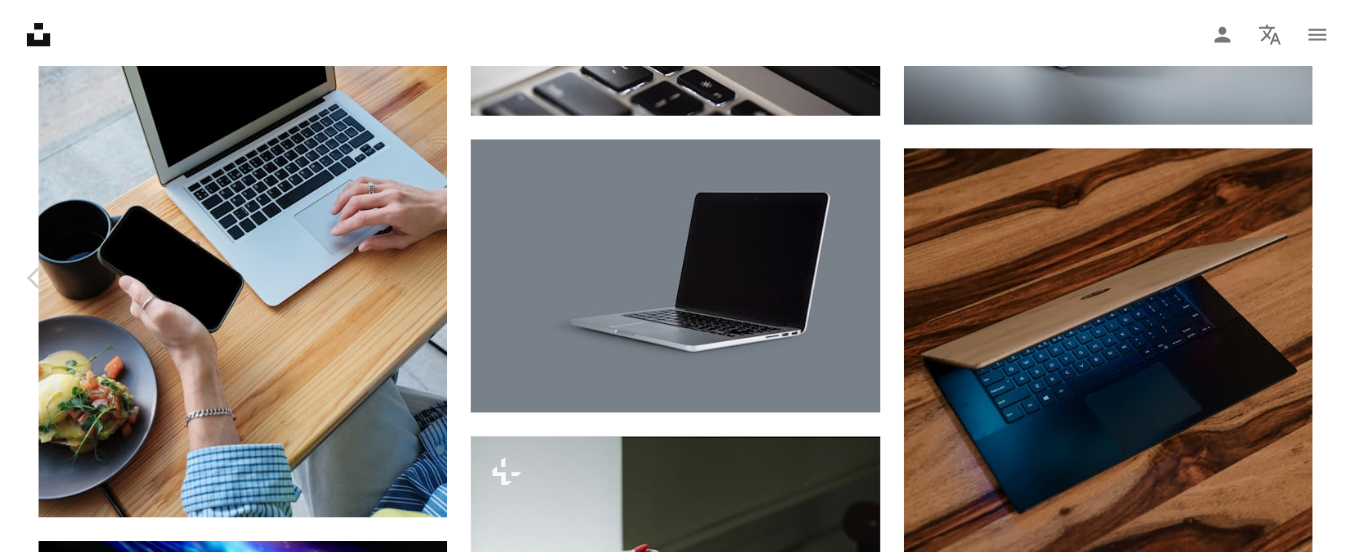 scroll, scrollTop: 0, scrollLeft: 0, axis: both 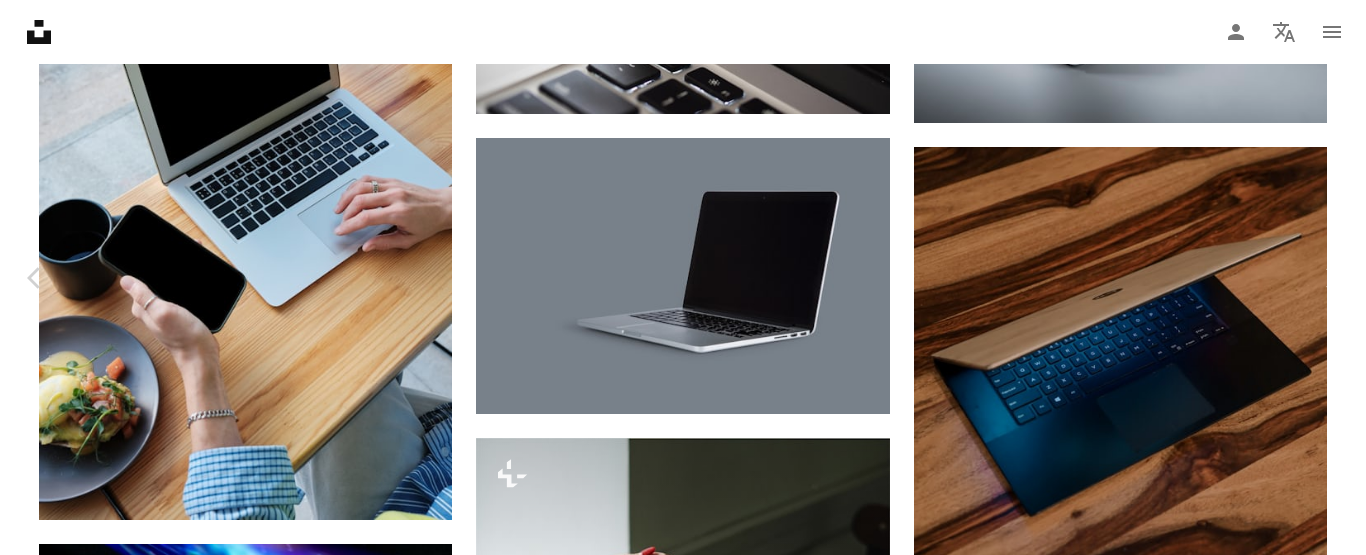 click on "Chevron right" 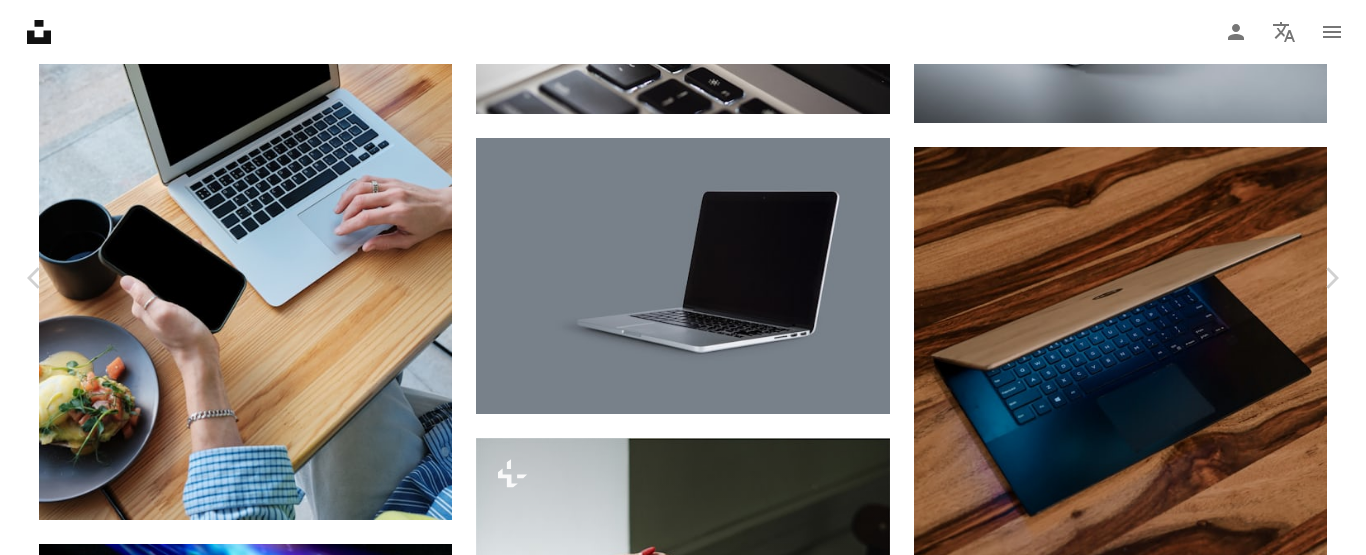 click on "Editar imagen   Plus sign for Unsplash+" at bounding box center (1025, 4494) 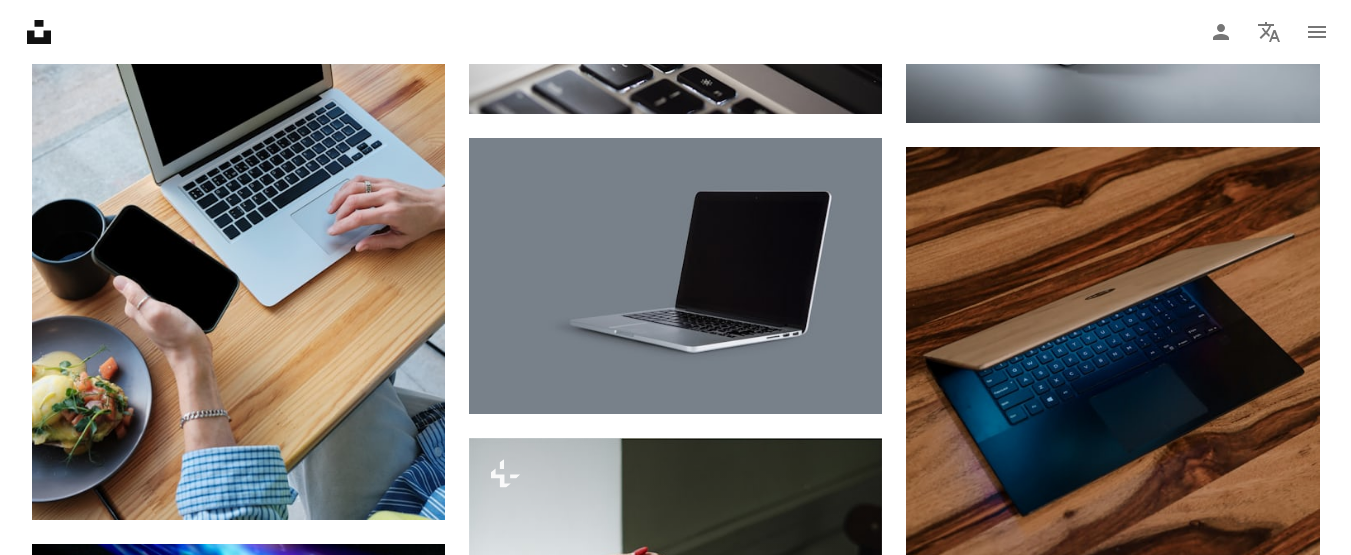 scroll, scrollTop: 3395, scrollLeft: 0, axis: vertical 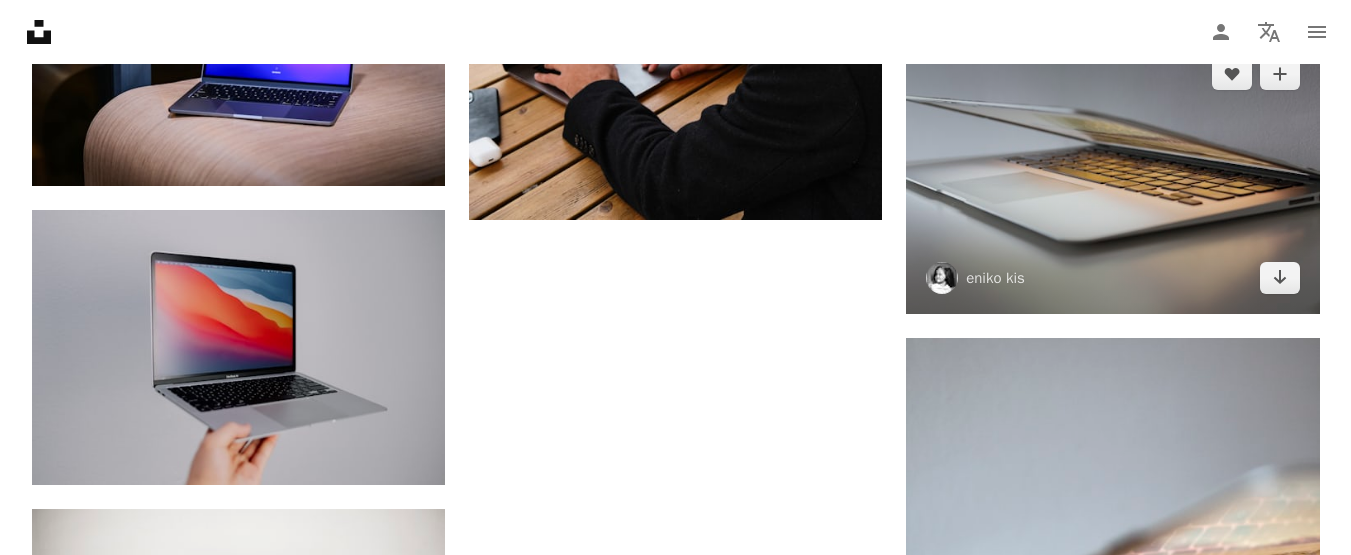 click at bounding box center (1112, 175) 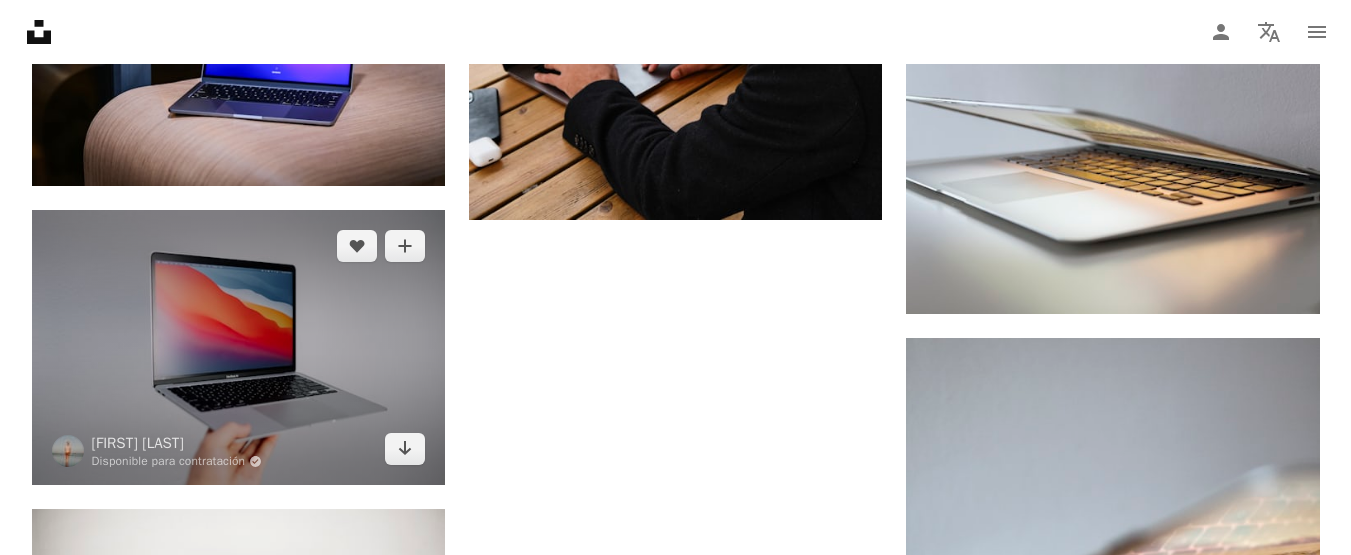 click at bounding box center (238, 347) 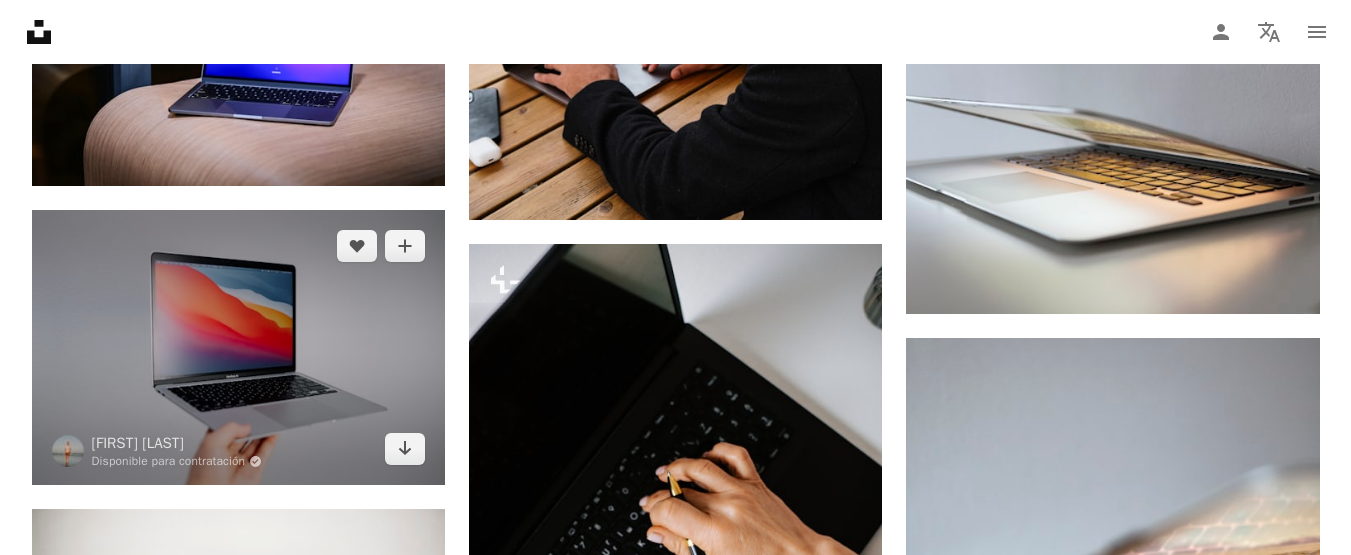click at bounding box center (238, 347) 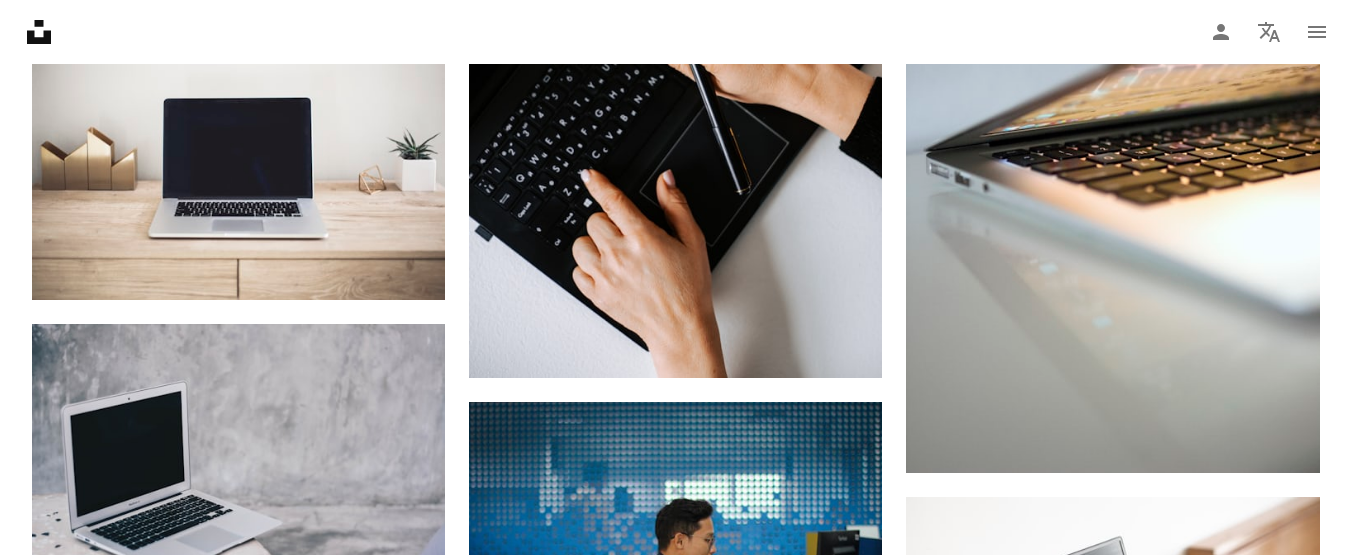 scroll, scrollTop: 6305, scrollLeft: 0, axis: vertical 